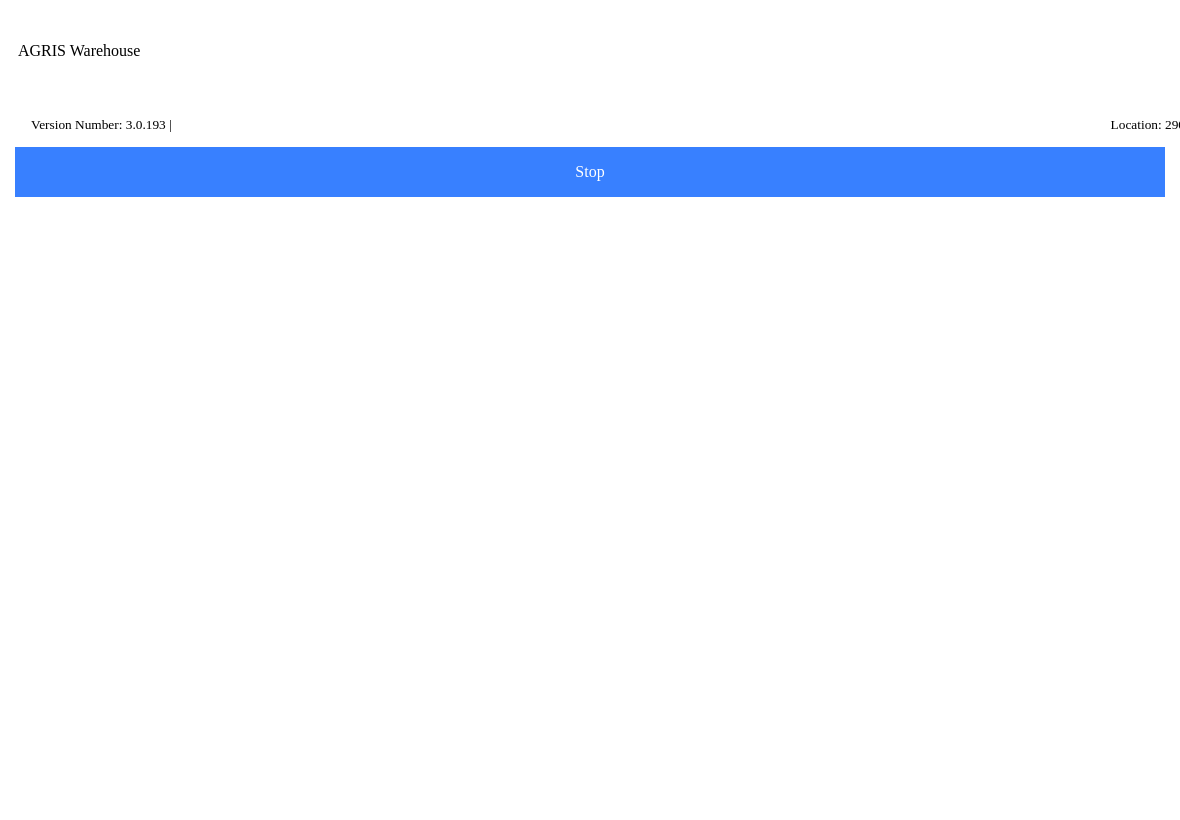 scroll, scrollTop: 0, scrollLeft: 0, axis: both 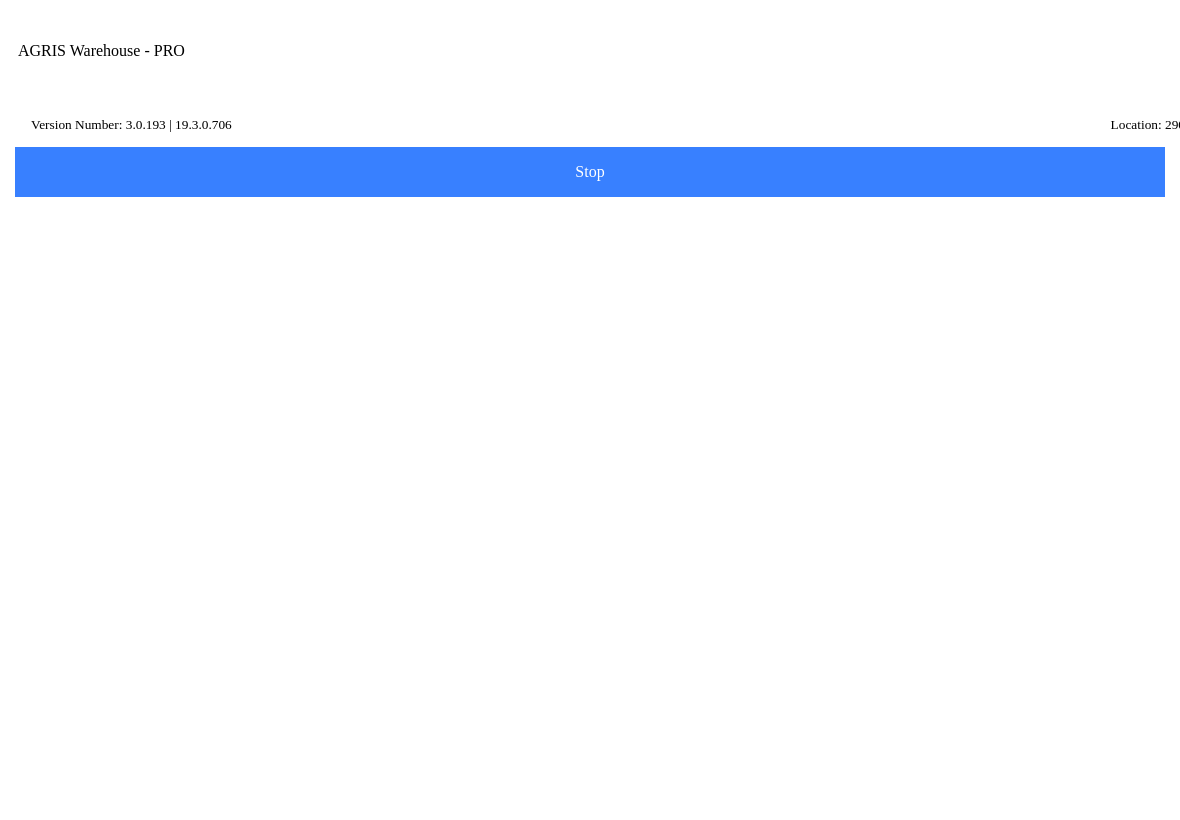 click at bounding box center [1009, 71] 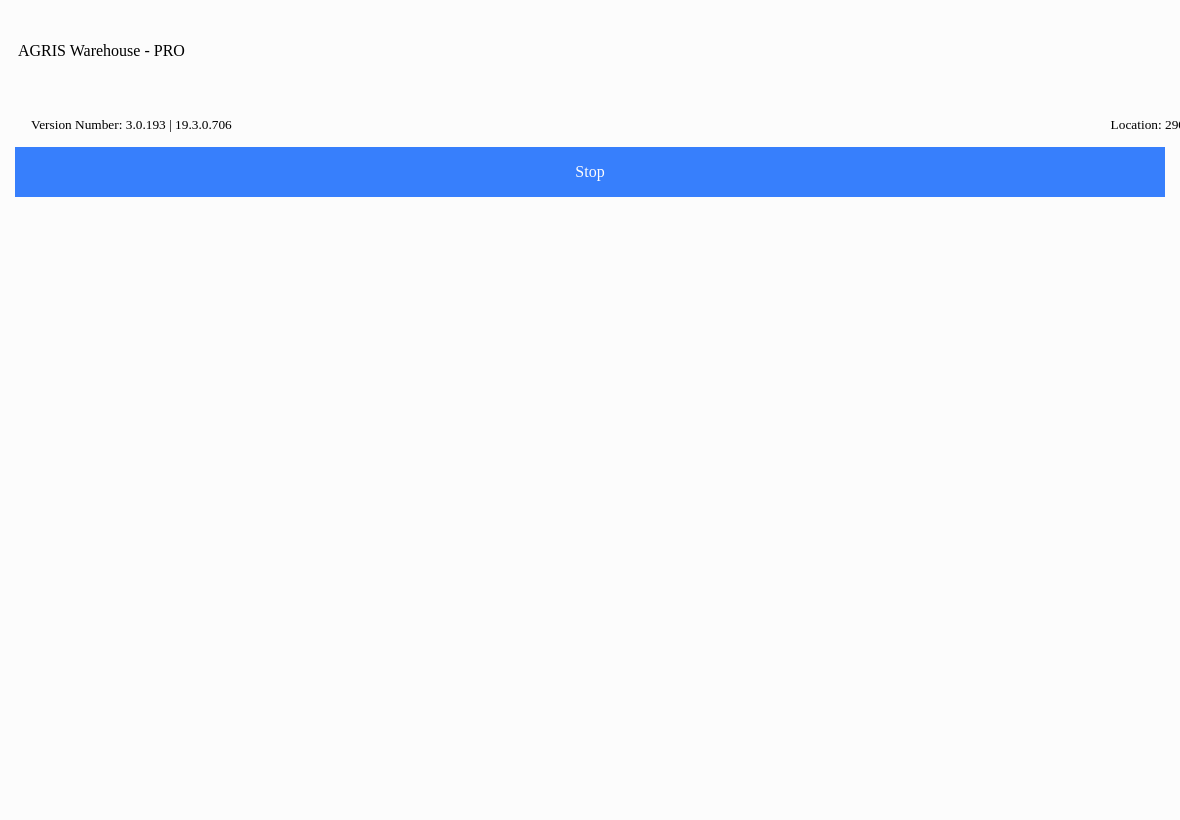 click on "Home" at bounding box center [590, 901] 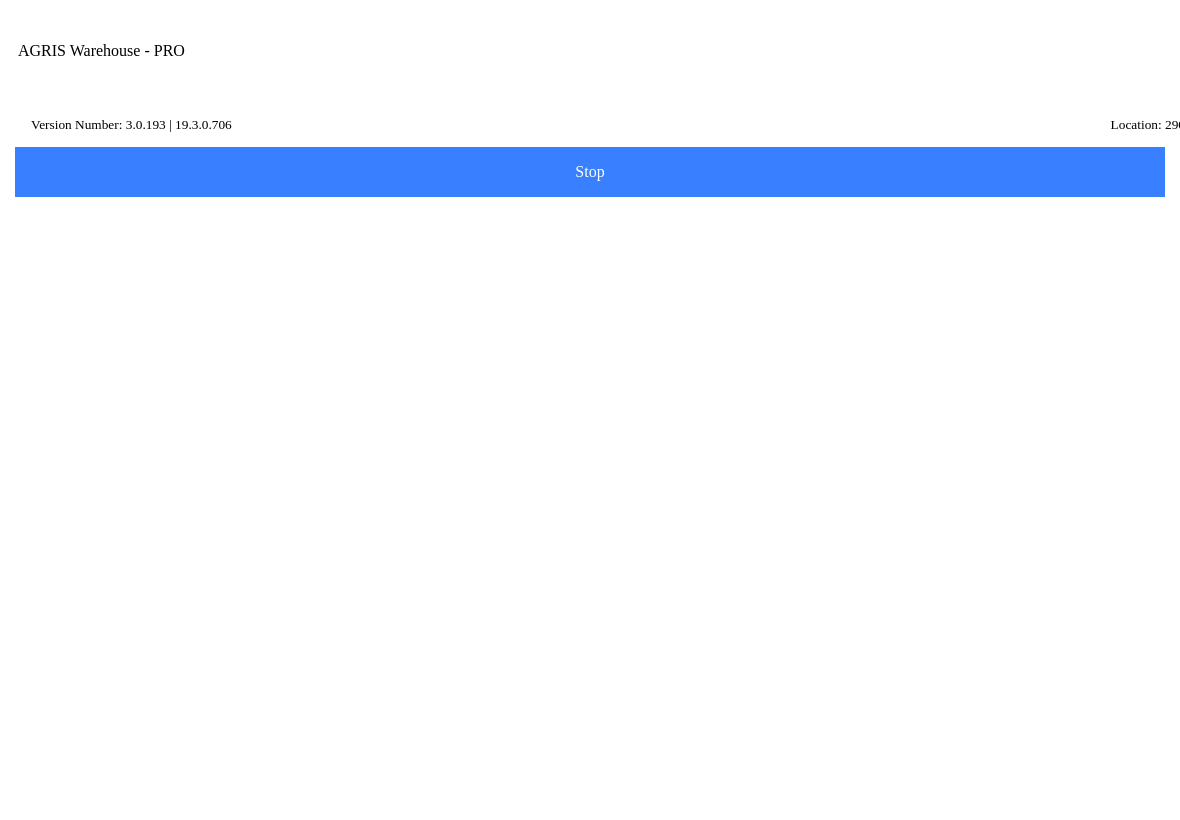 scroll, scrollTop: 963, scrollLeft: 0, axis: vertical 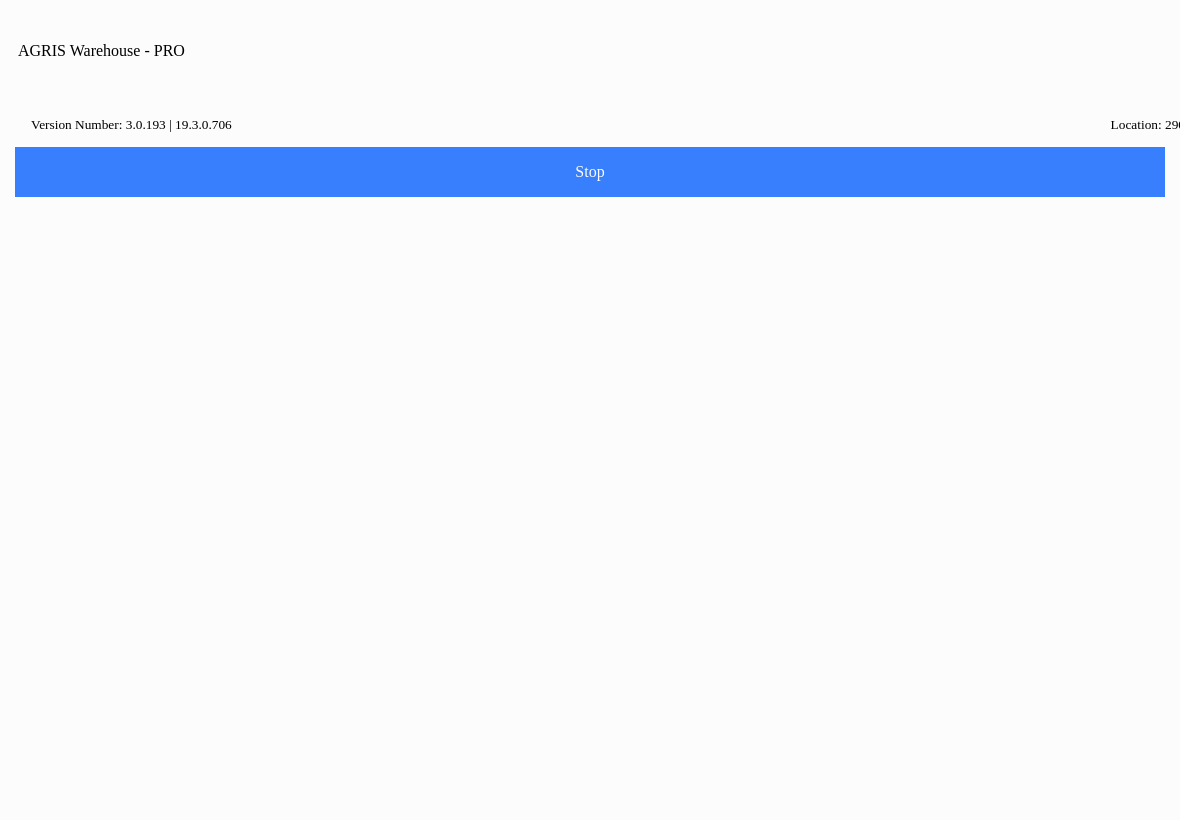 click on "Settings" at bounding box center [590, 957] 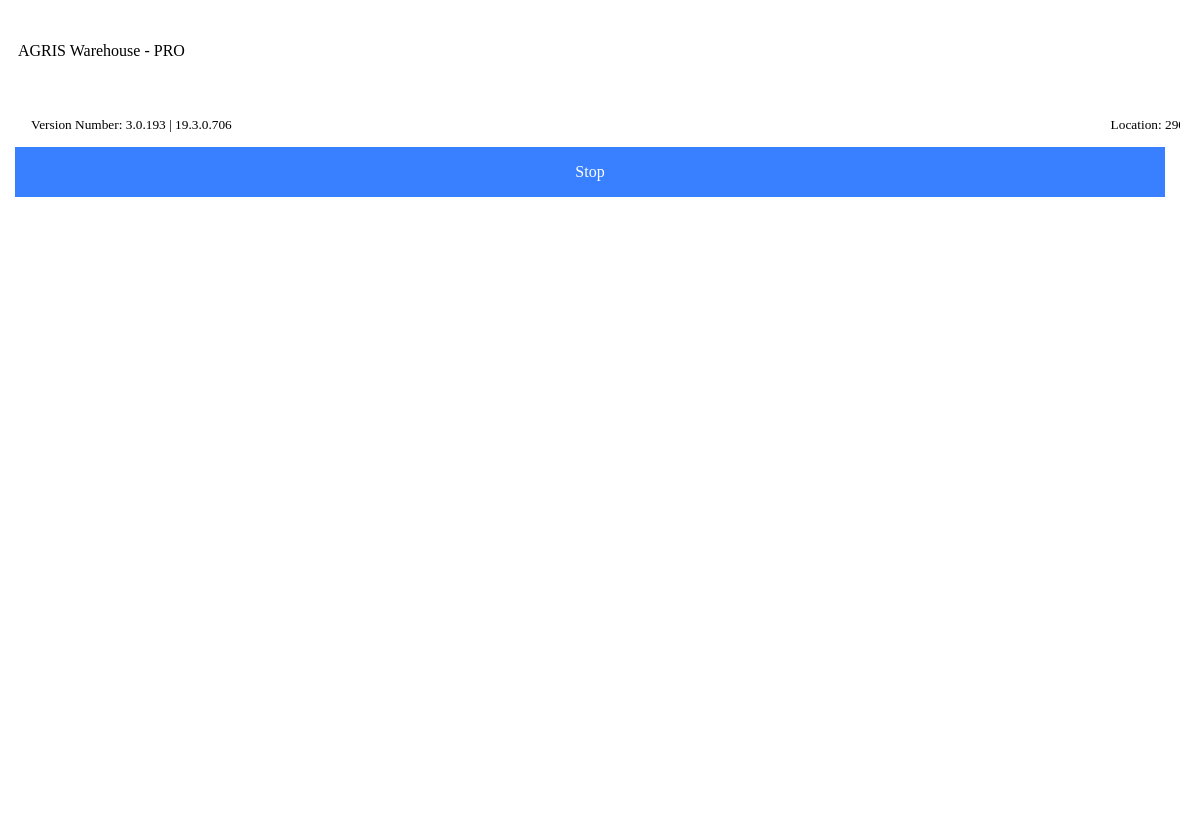 click 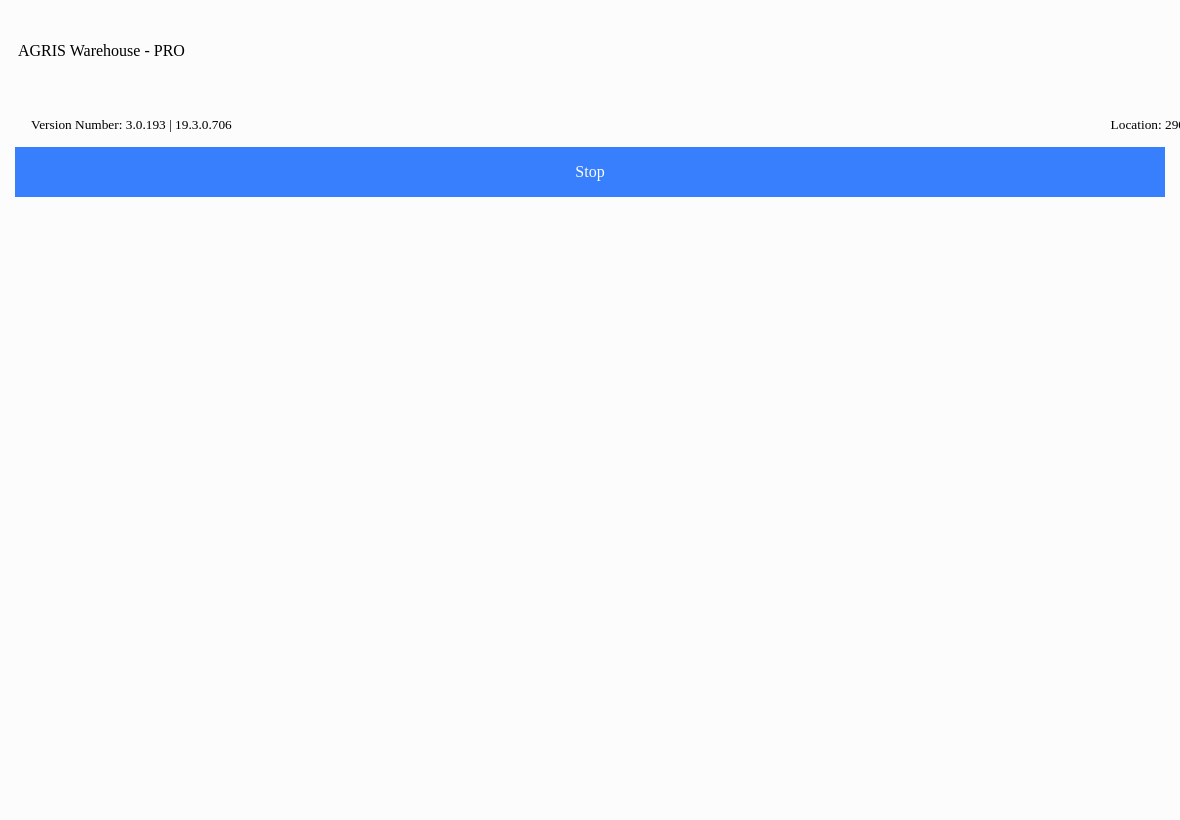 click on "Confirm" at bounding box center [657, 460] 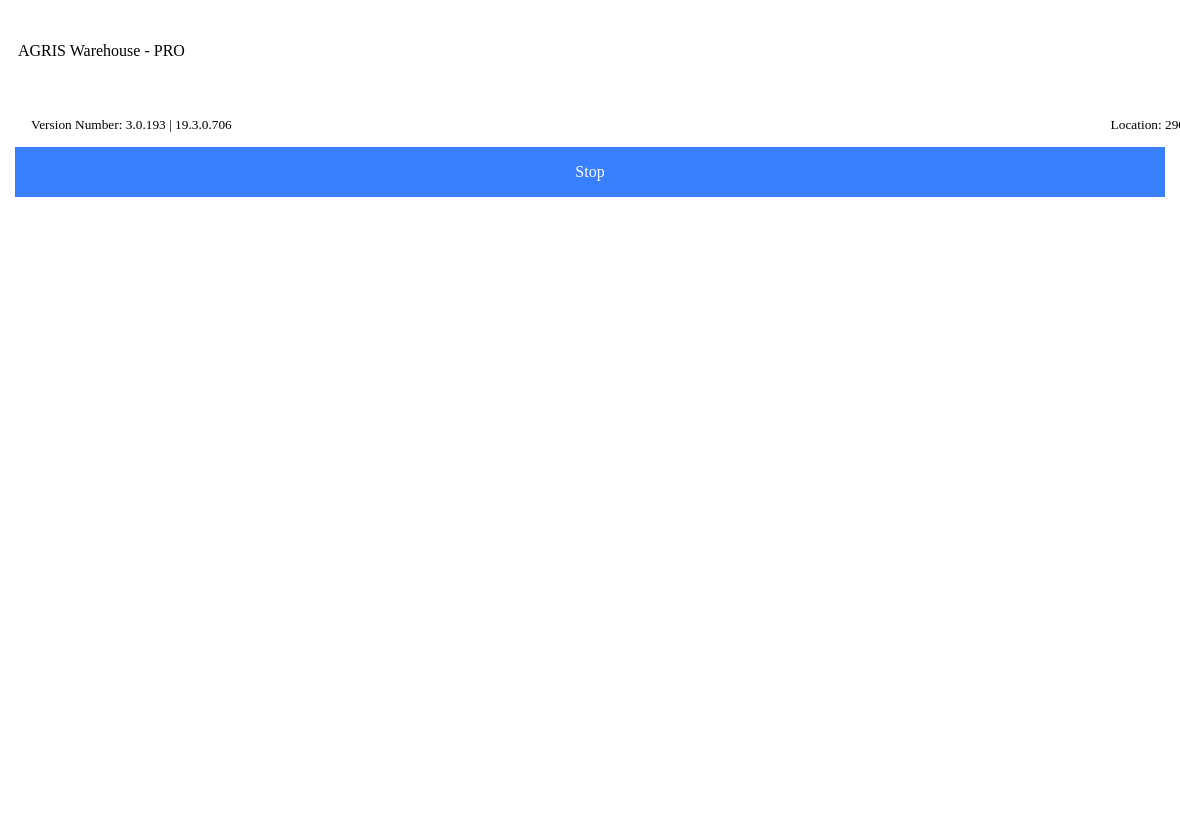 click at bounding box center [1009, 71] 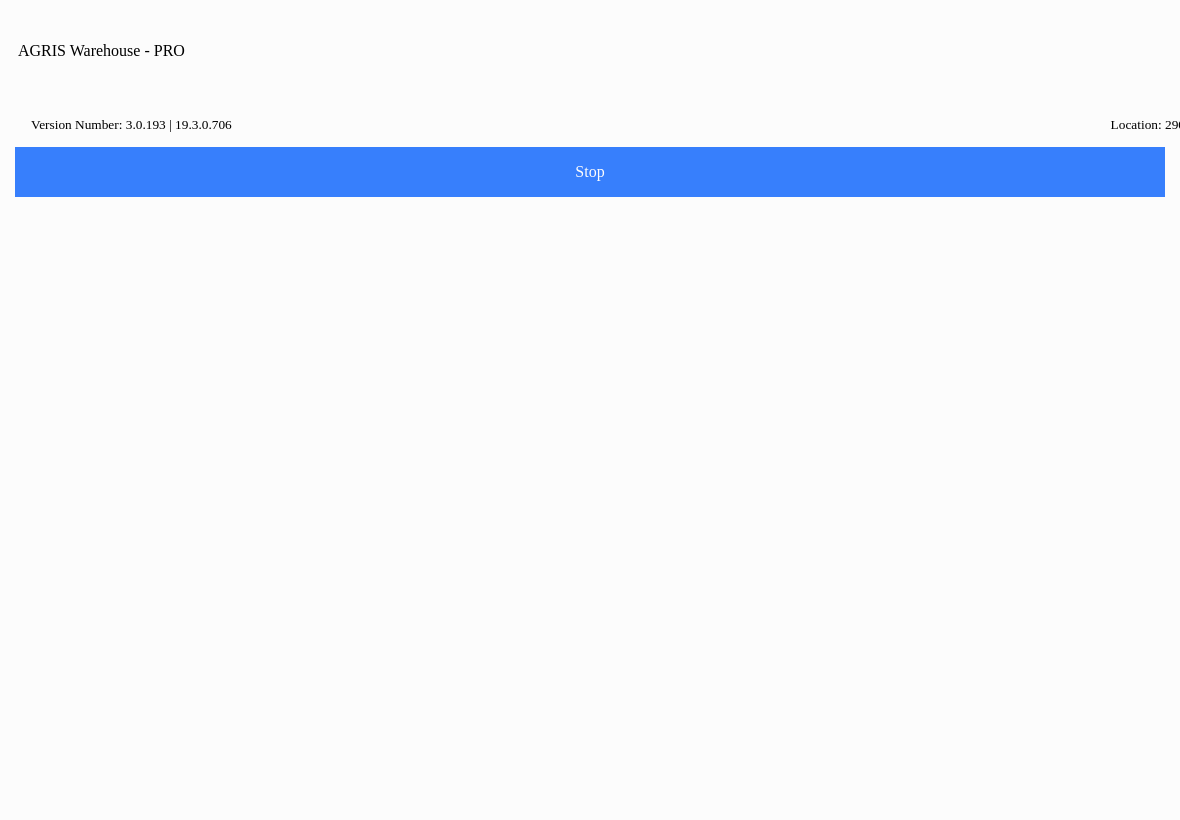 click on "Home" at bounding box center [590, 901] 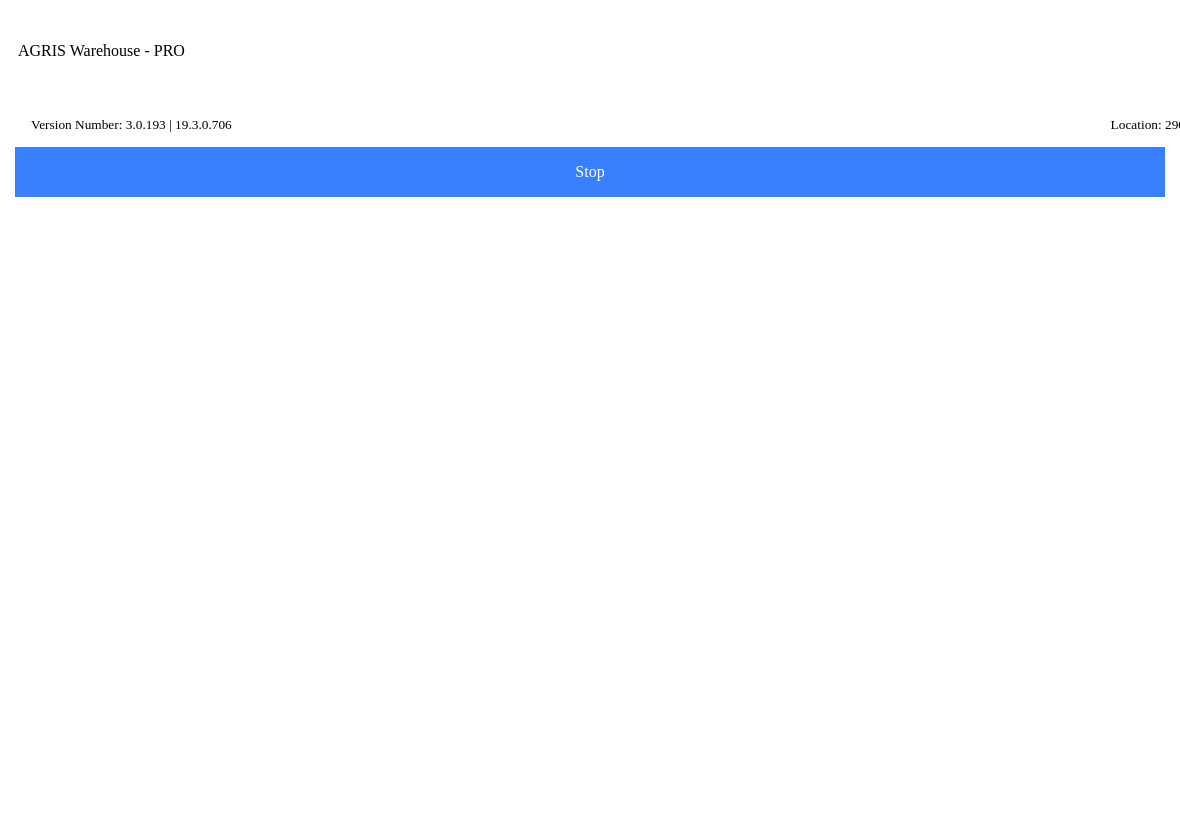 scroll, scrollTop: 535, scrollLeft: 0, axis: vertical 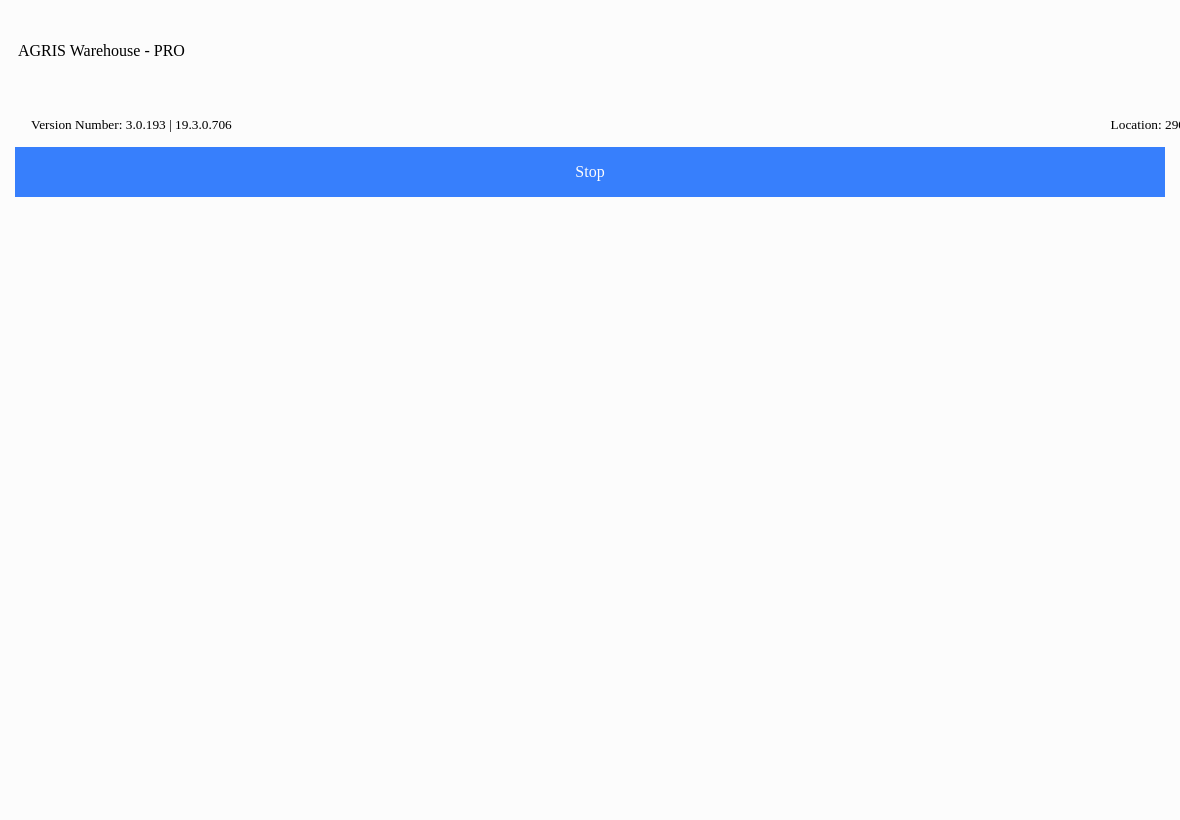 click on "Home" at bounding box center [590, 901] 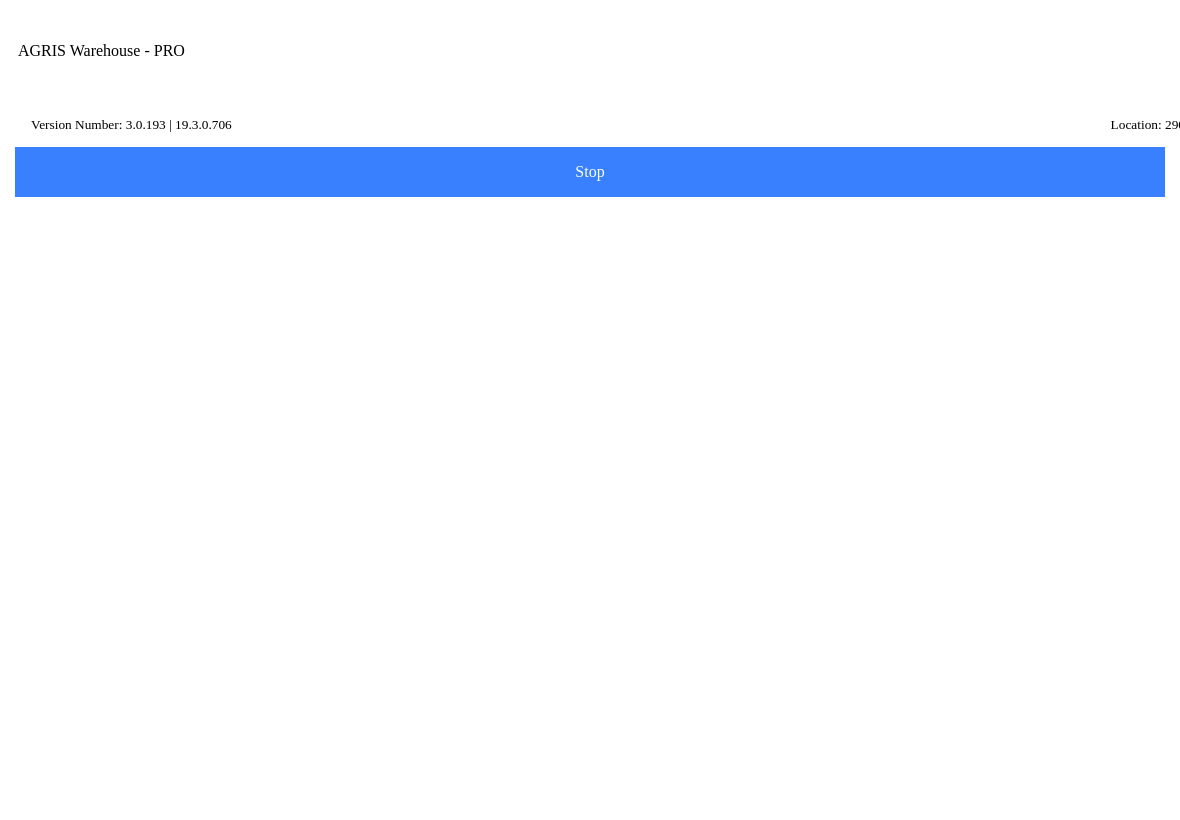scroll, scrollTop: 963, scrollLeft: 0, axis: vertical 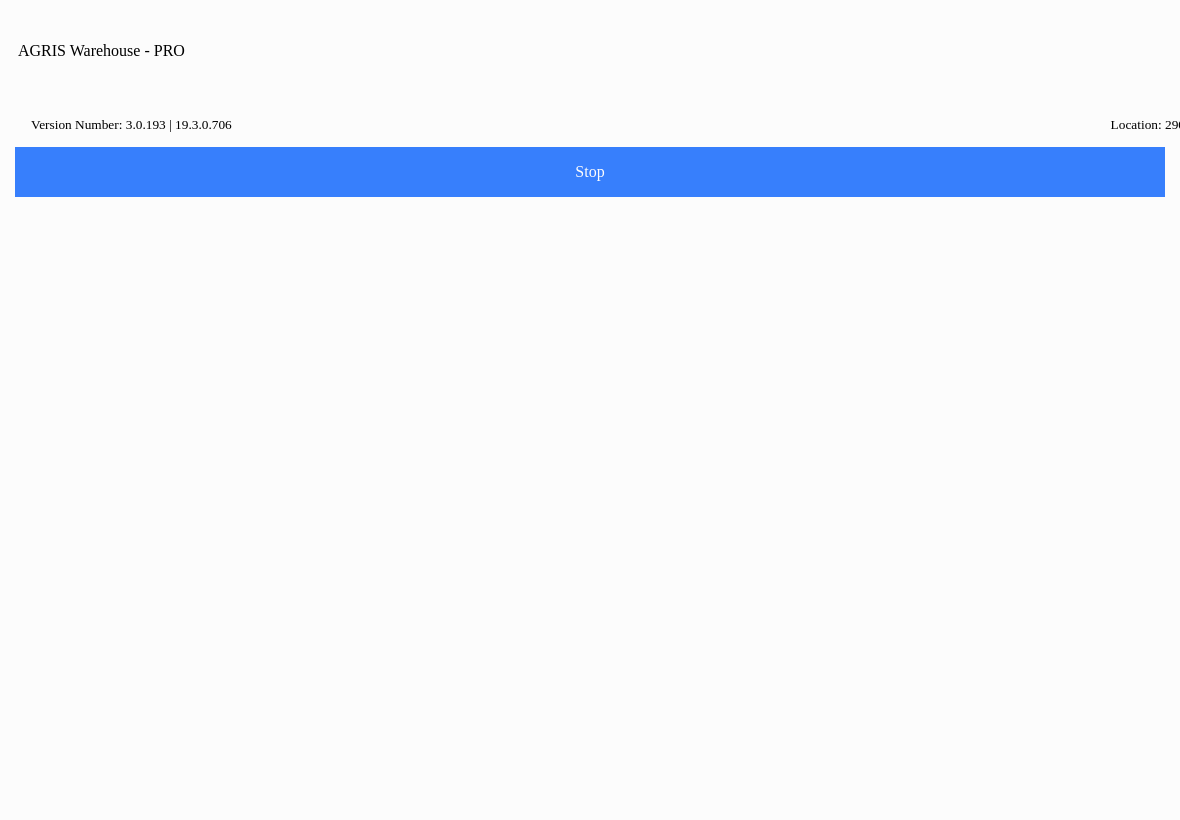 click on "Logout" at bounding box center [590, 1069] 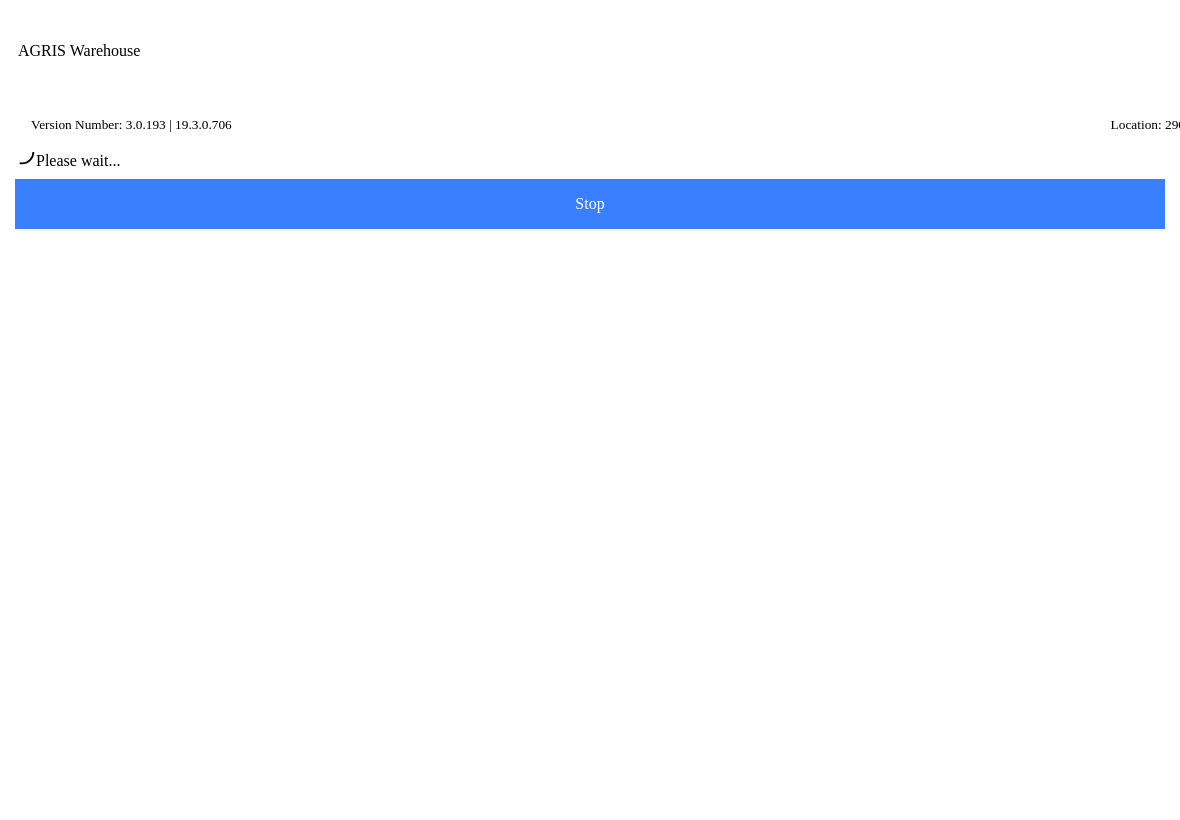 scroll, scrollTop: 0, scrollLeft: 0, axis: both 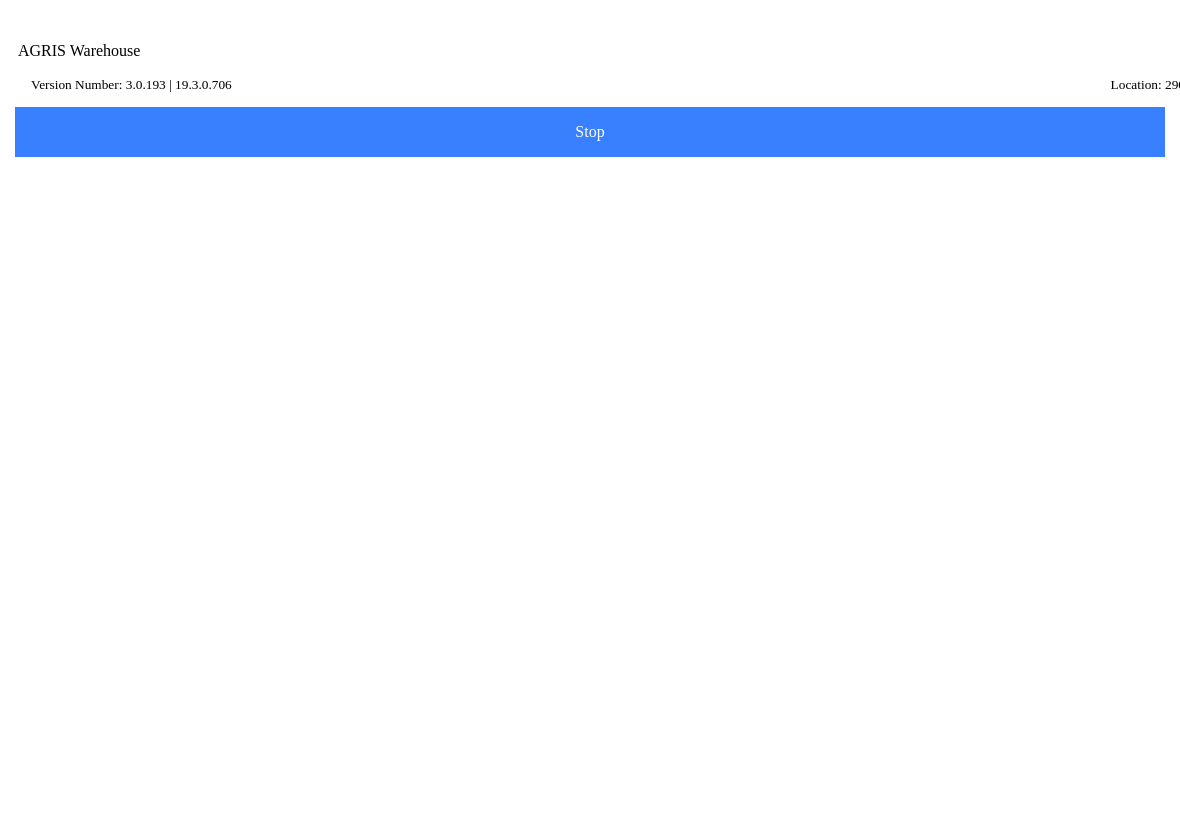 click on "Change Dataset" at bounding box center [877, 410] 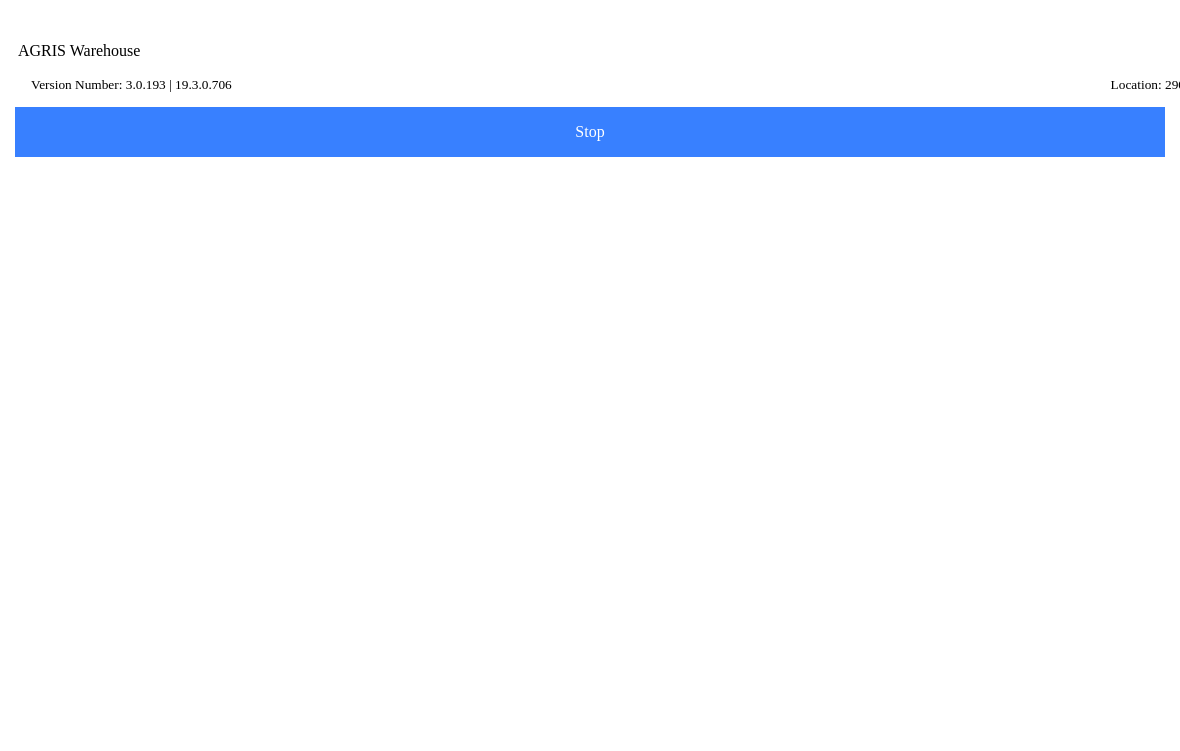 click 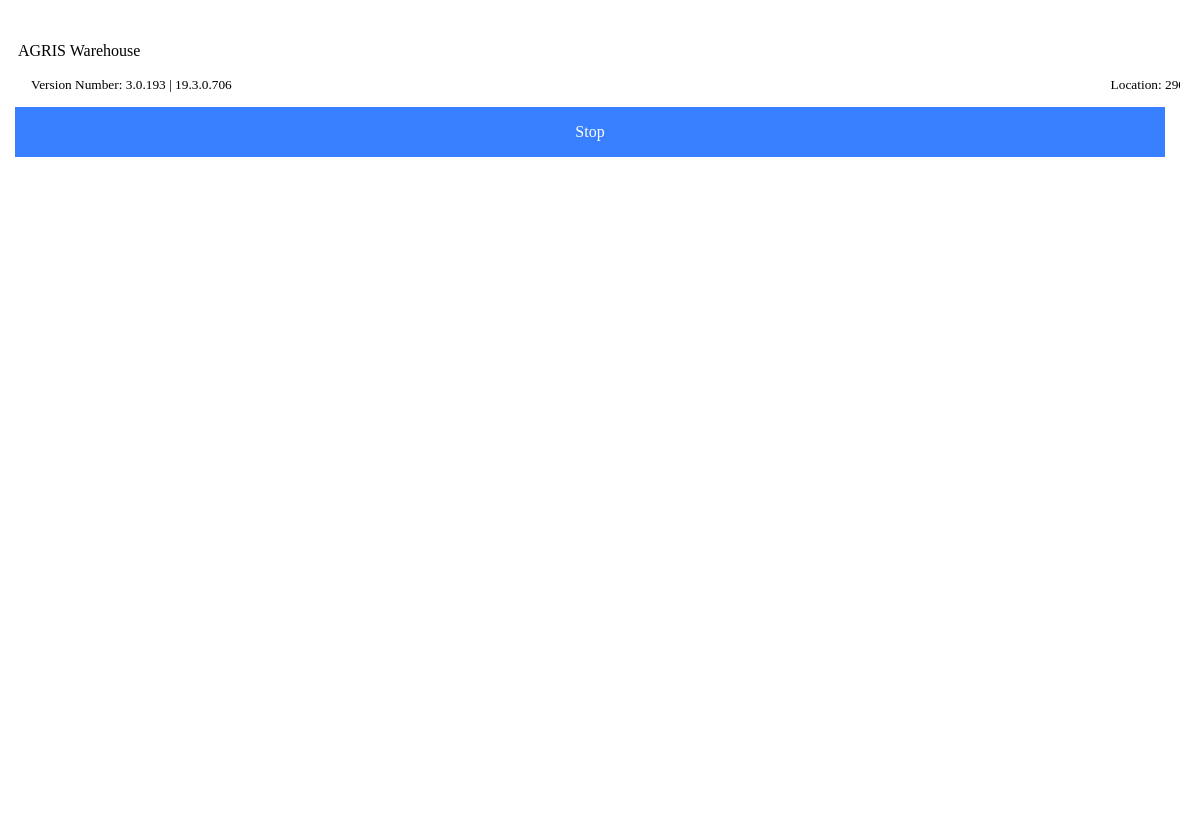 click on "Select Dataset" at bounding box center (590, 364) 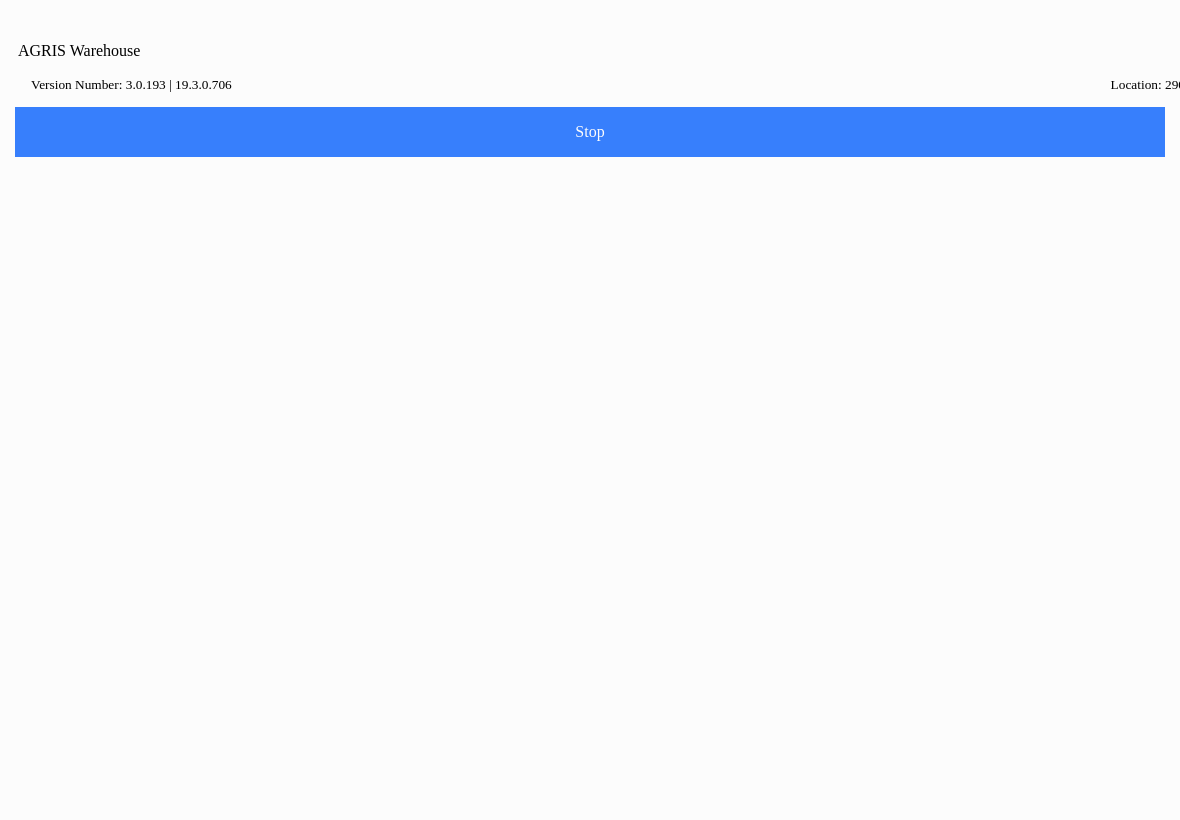 click on "Login" at bounding box center (652, 470) 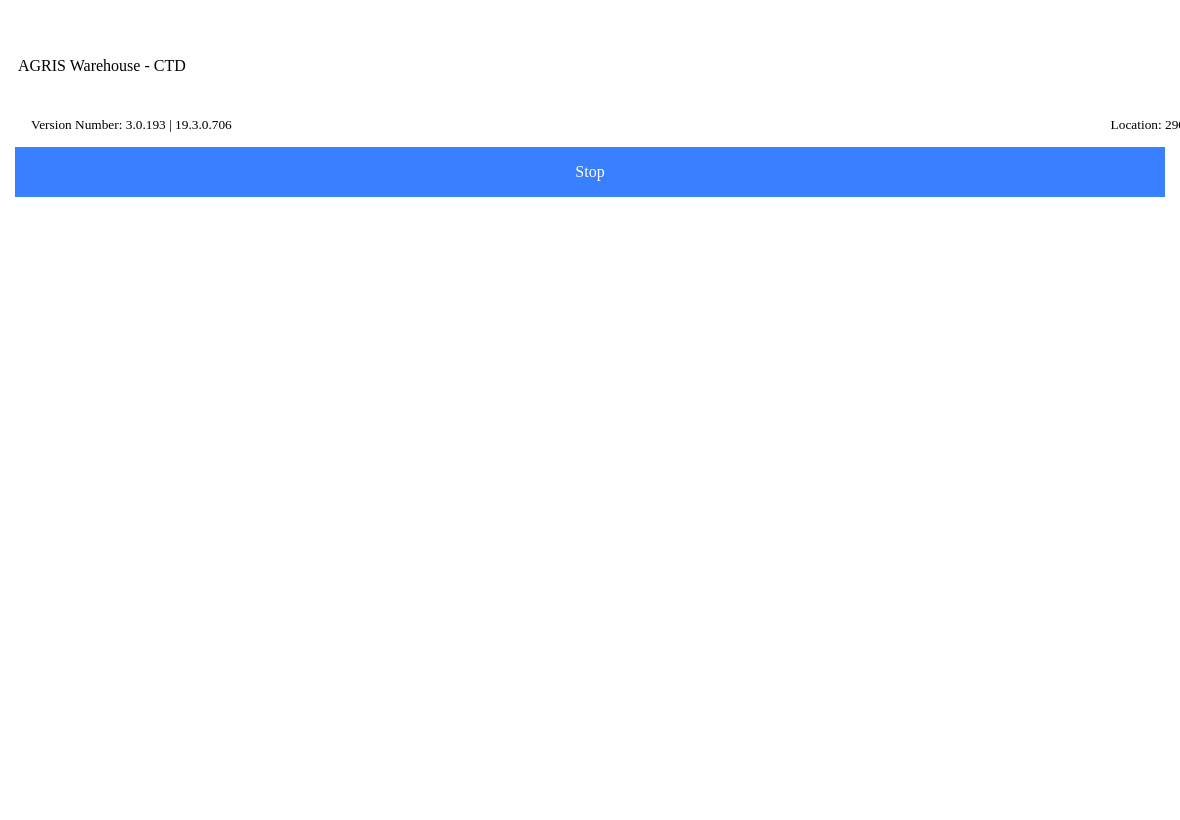 click on "Select Dataset" at bounding box center (590, 404) 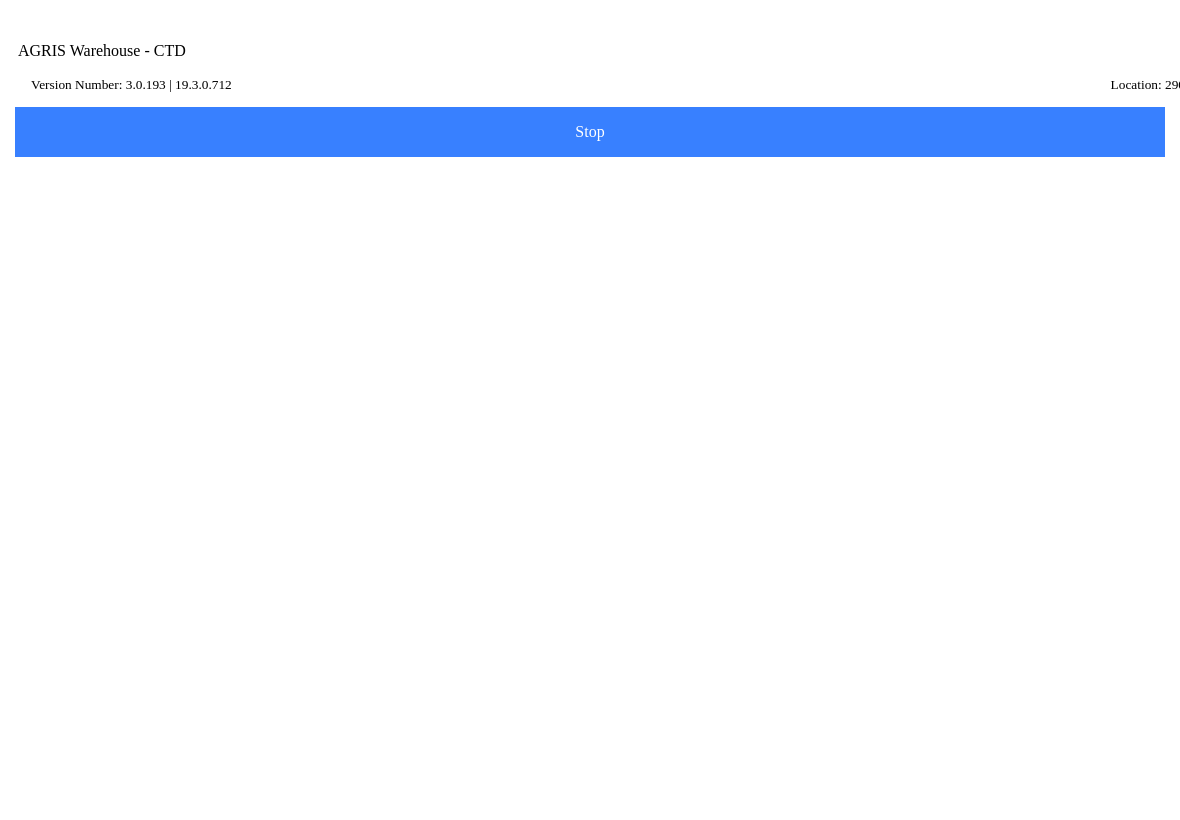 click on "AGRIS Username" 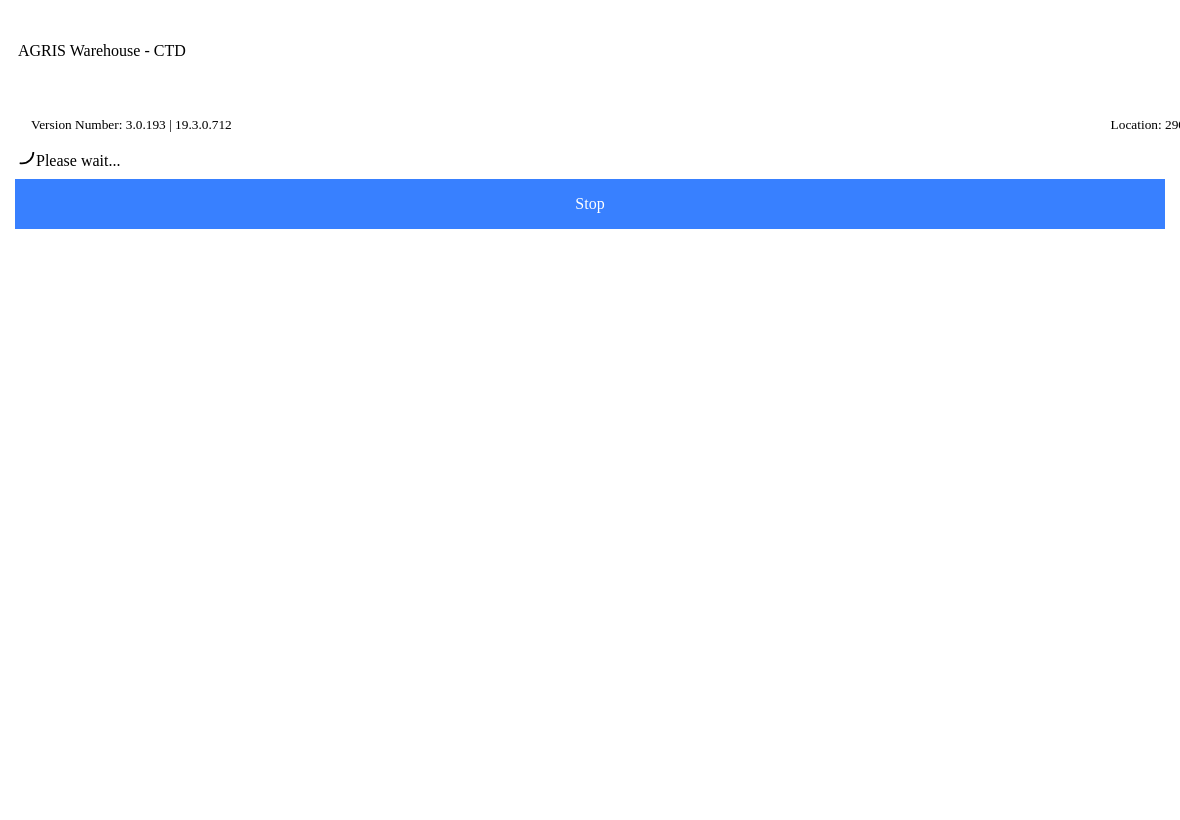 scroll, scrollTop: 0, scrollLeft: 0, axis: both 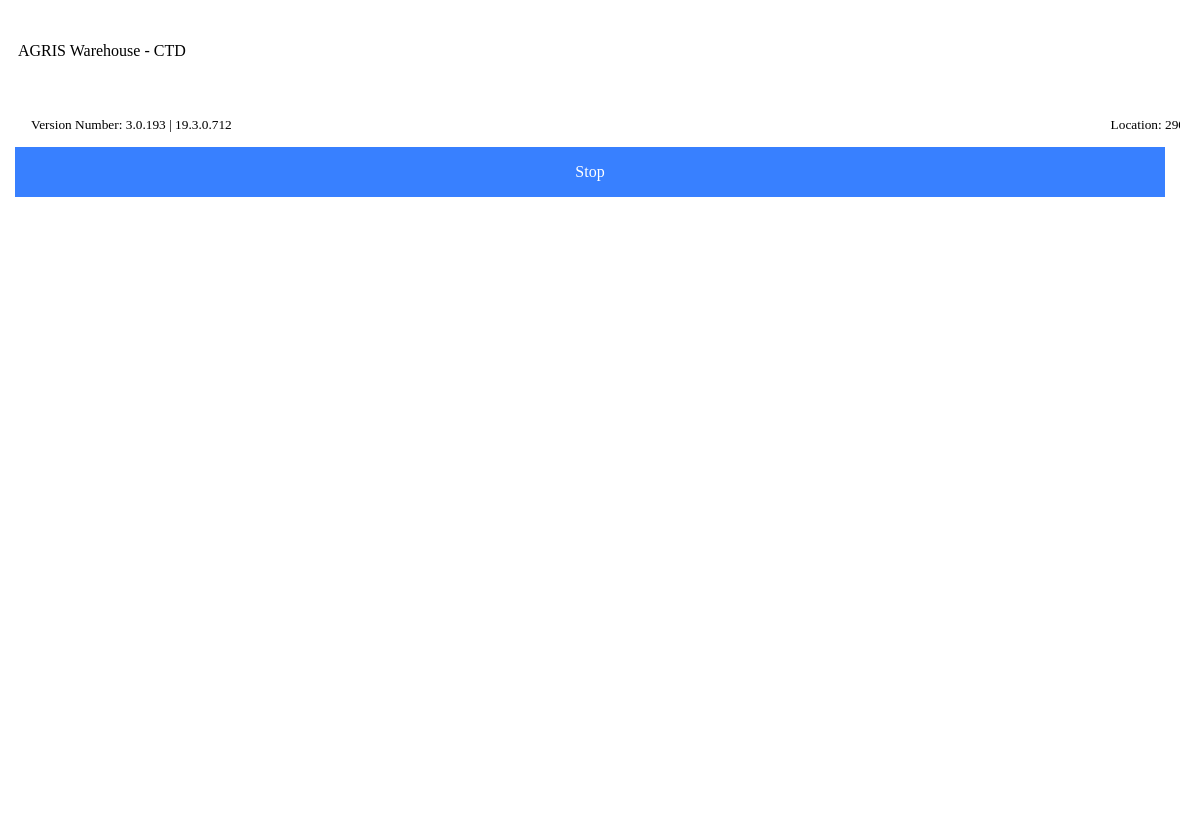 click on "Location" 